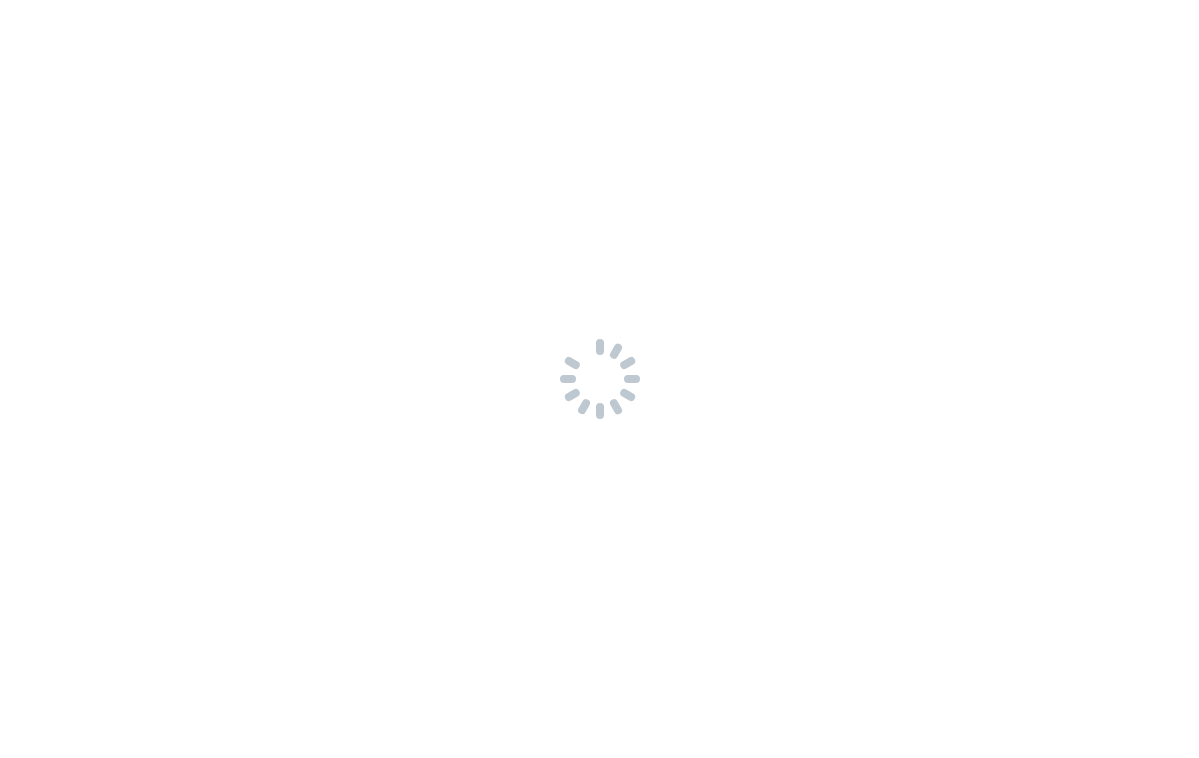 scroll, scrollTop: 0, scrollLeft: 0, axis: both 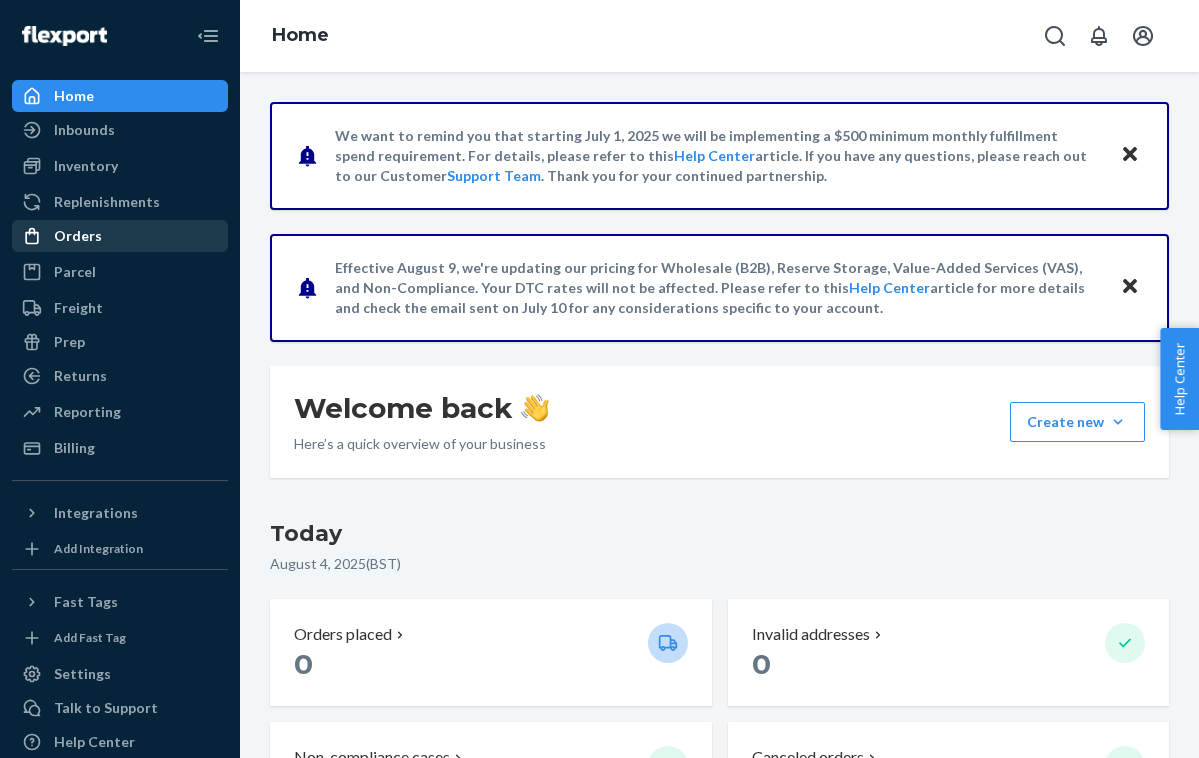 click on "Orders" at bounding box center [78, 236] 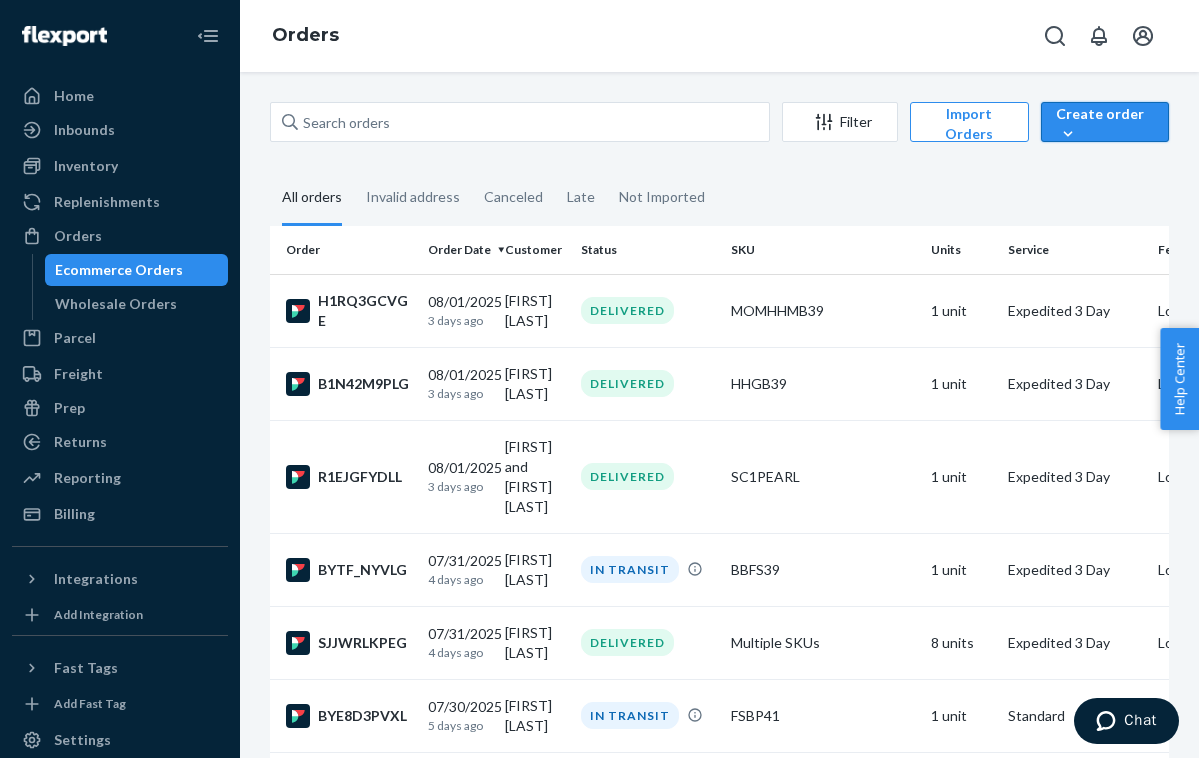 click on "Create order" at bounding box center [1105, 124] 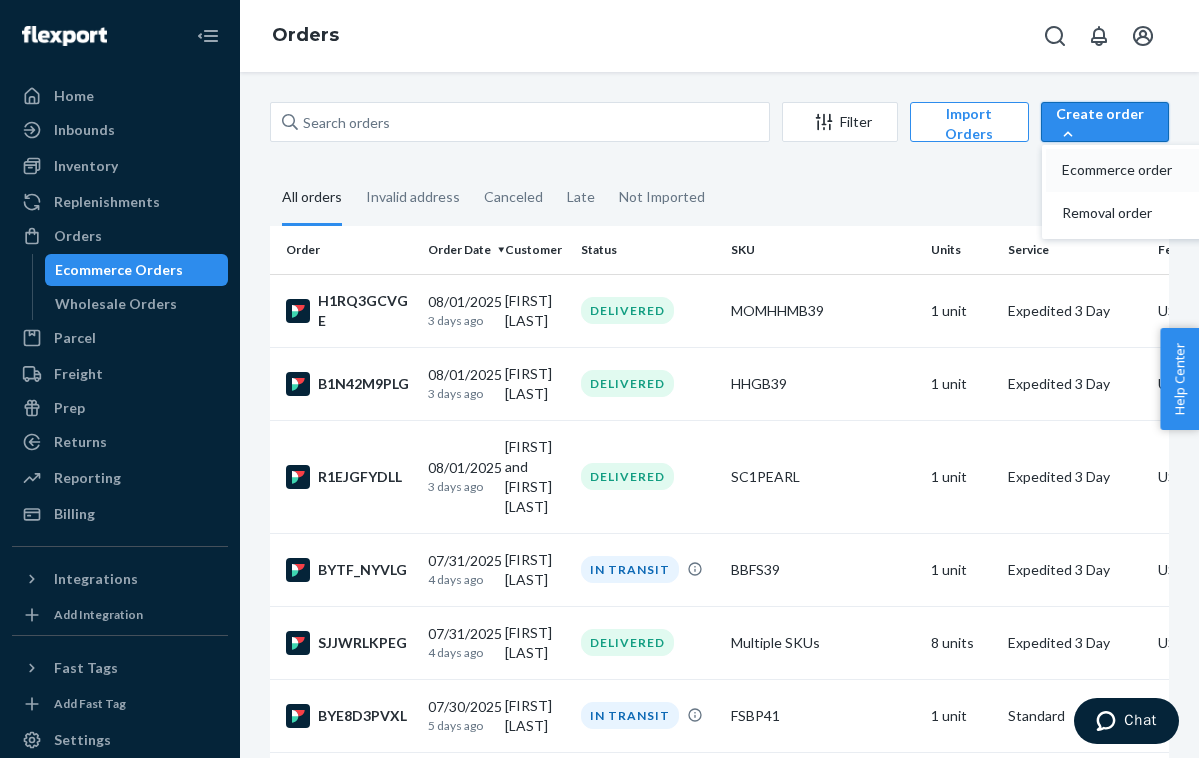 click on "Ecommerce order" at bounding box center [1124, 170] 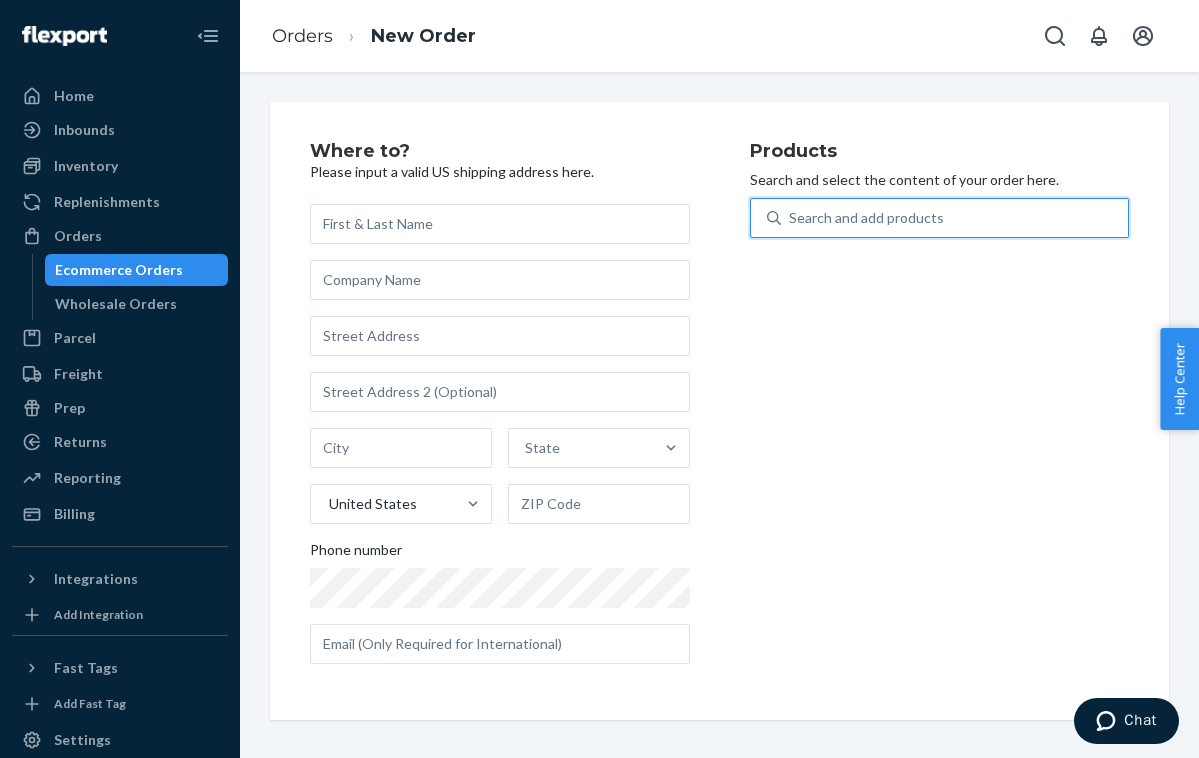 click on "Search and add products" at bounding box center [955, 218] 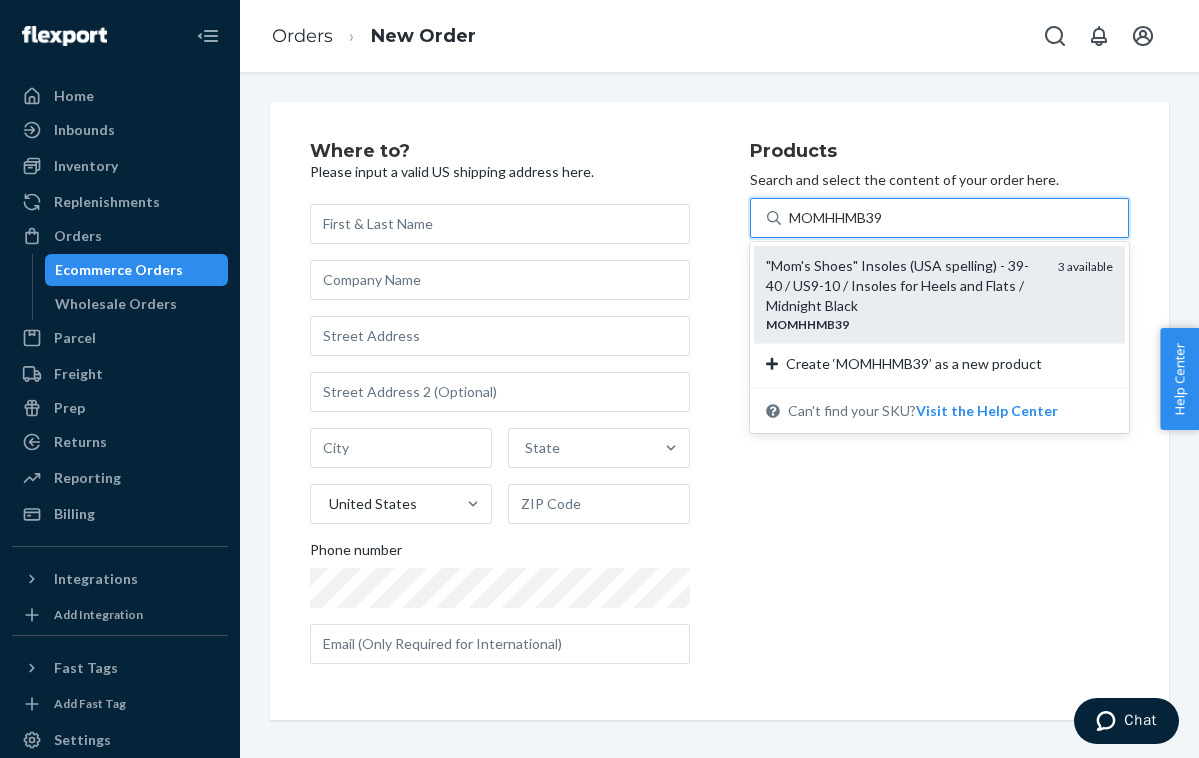 click on ""Mom's Shoes" Insoles (USA spelling) - 39-40 / US9-10 / Insoles for Heels and Flats / Midnight Black" at bounding box center [904, 286] 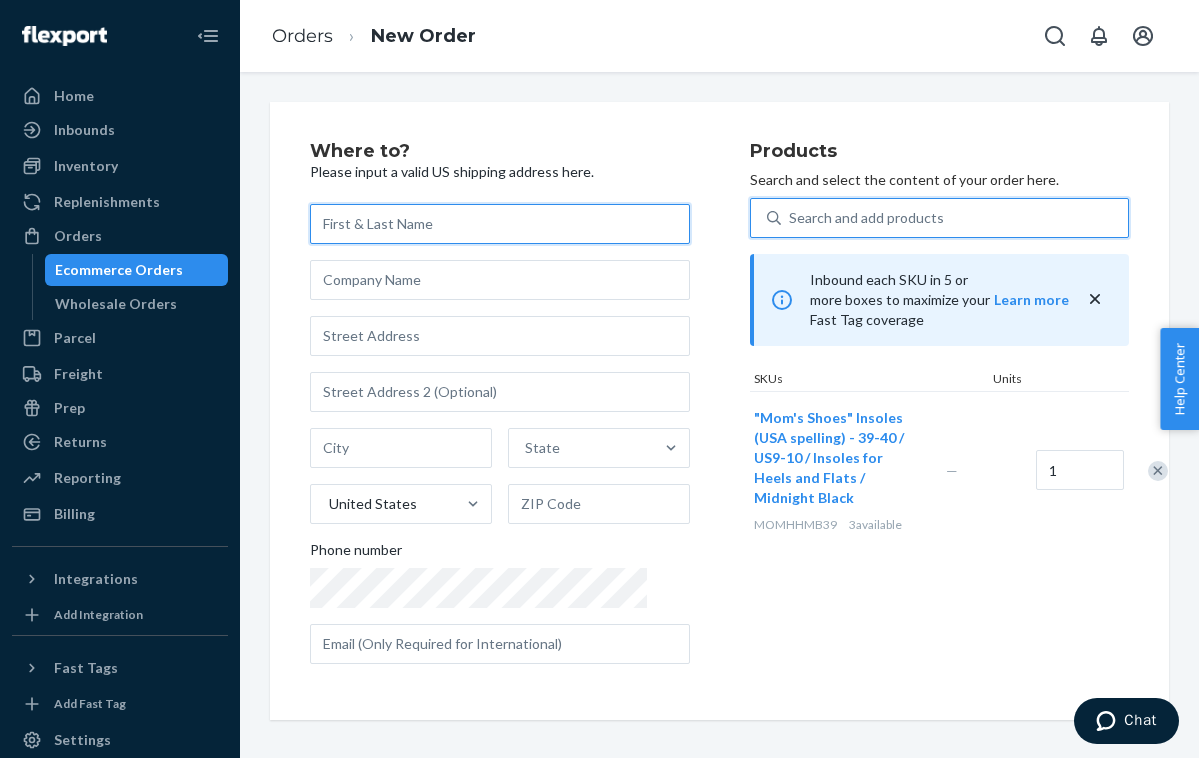 click at bounding box center [500, 224] 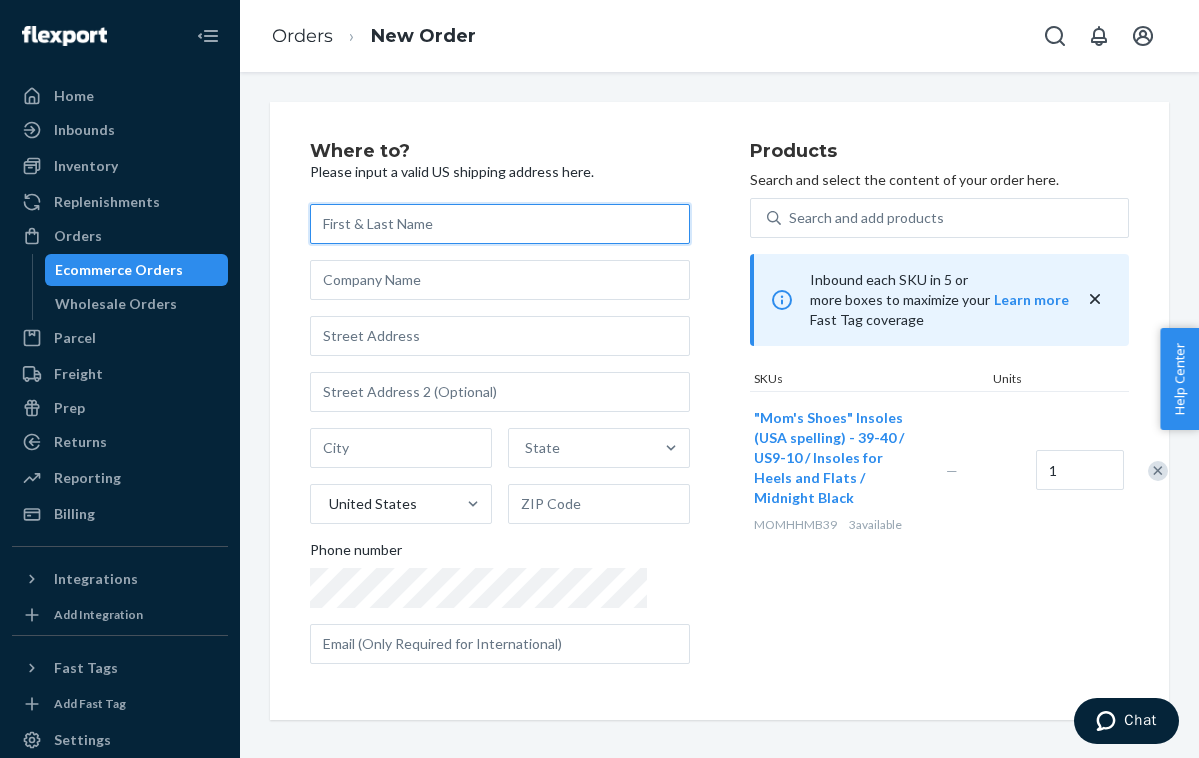 paste on "[FIRST] [LAST] XIWRSA, [NUMBER] [STREET], Suite 110, [CITY] [STATE] [POSTAL_CODE], United States" 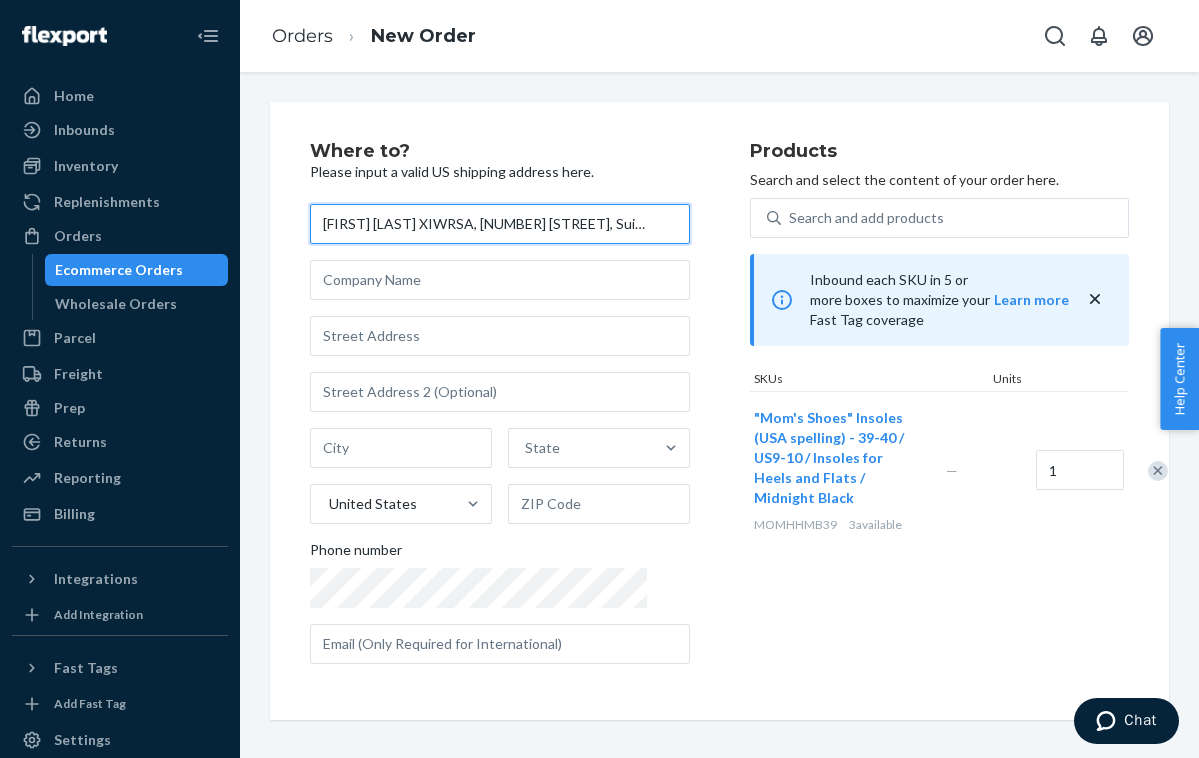 scroll, scrollTop: 0, scrollLeft: 266, axis: horizontal 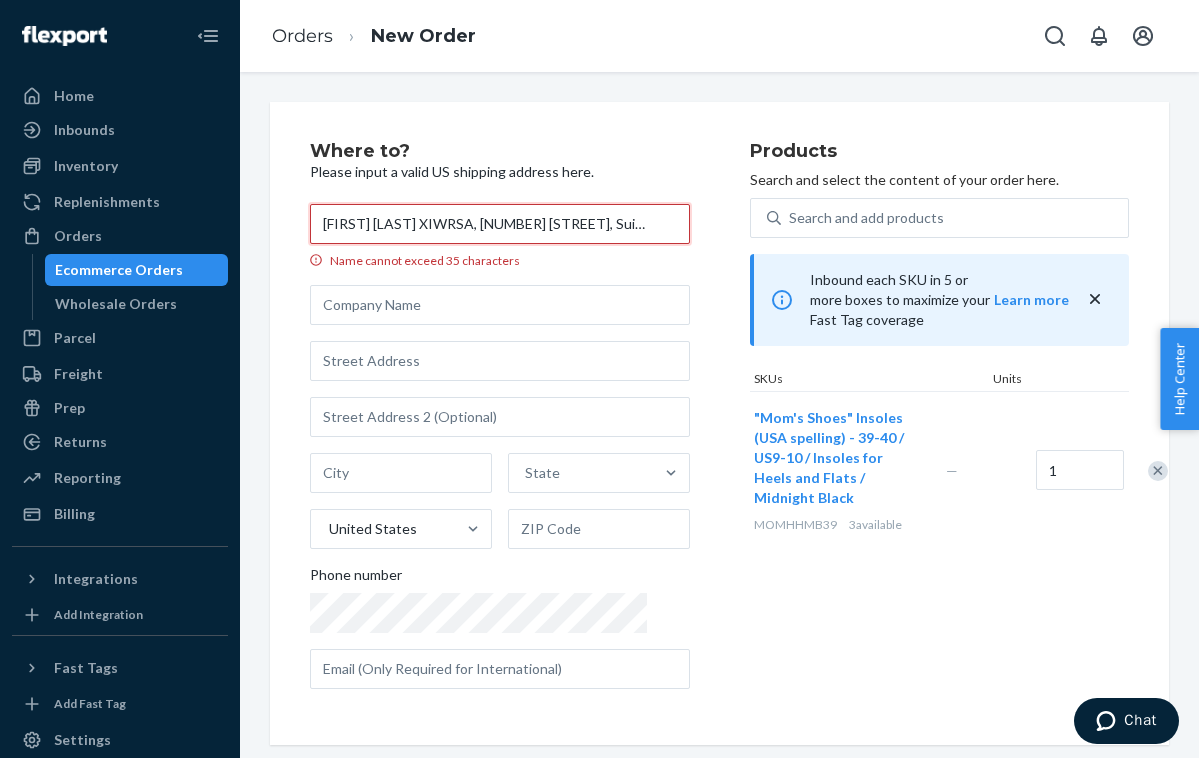 drag, startPoint x: 385, startPoint y: 226, endPoint x: 264, endPoint y: 226, distance: 121 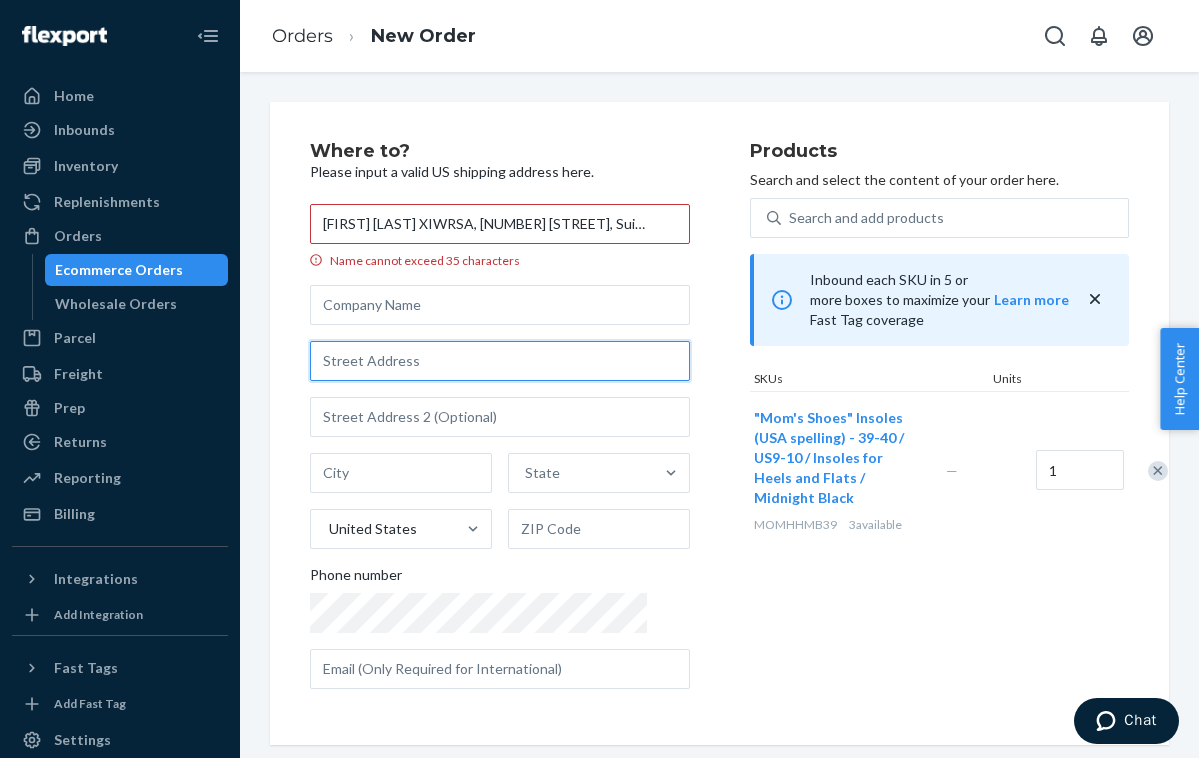 click at bounding box center (500, 361) 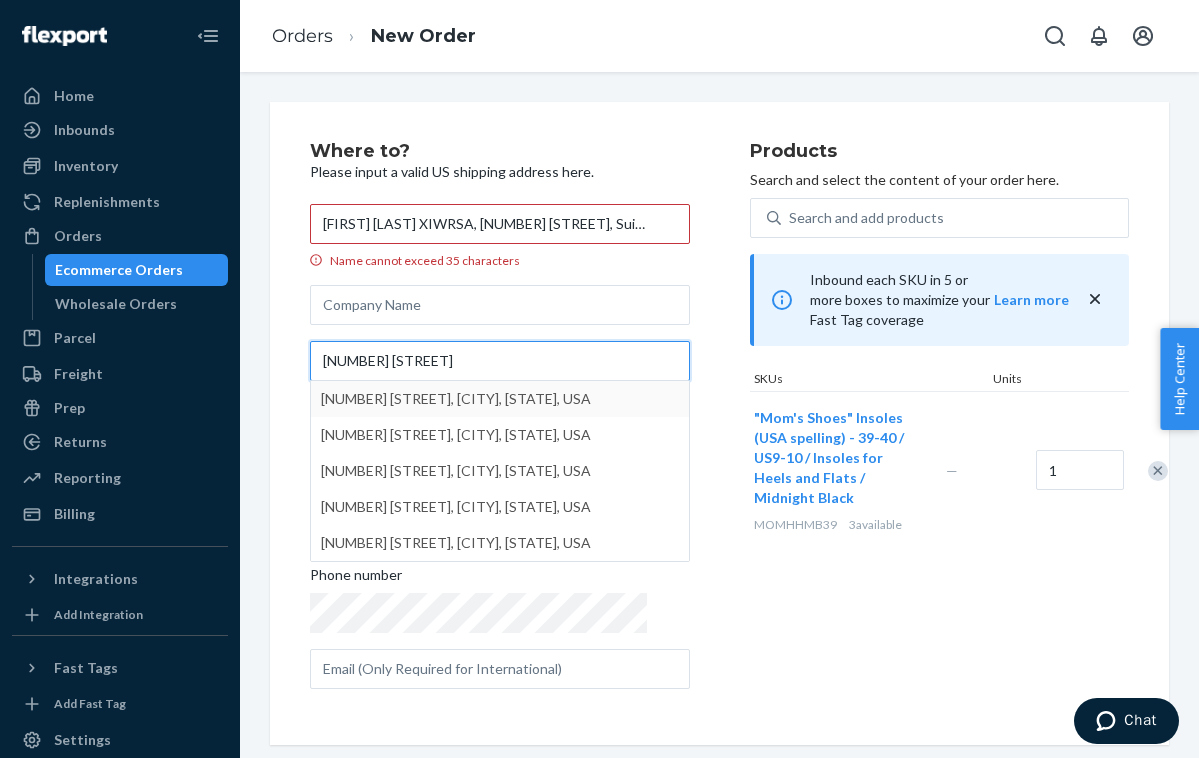 type on "[NUMBER] [STREET]" 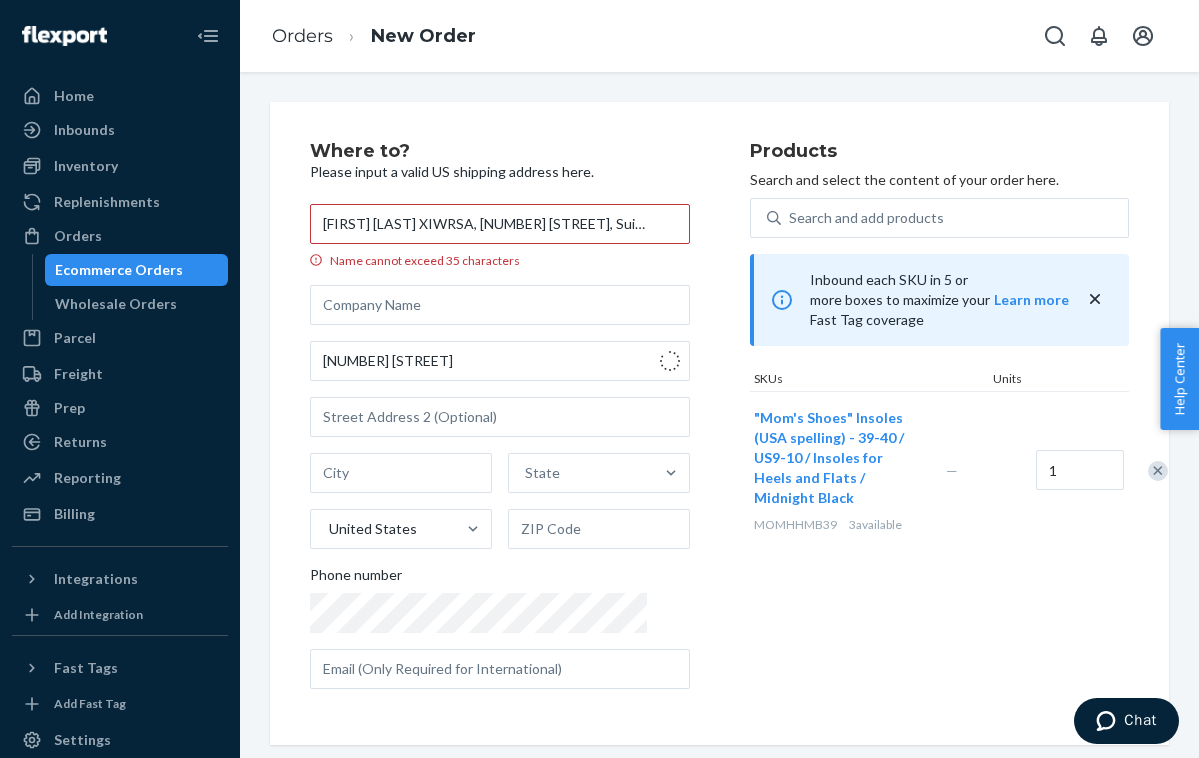 type on "[CITY]" 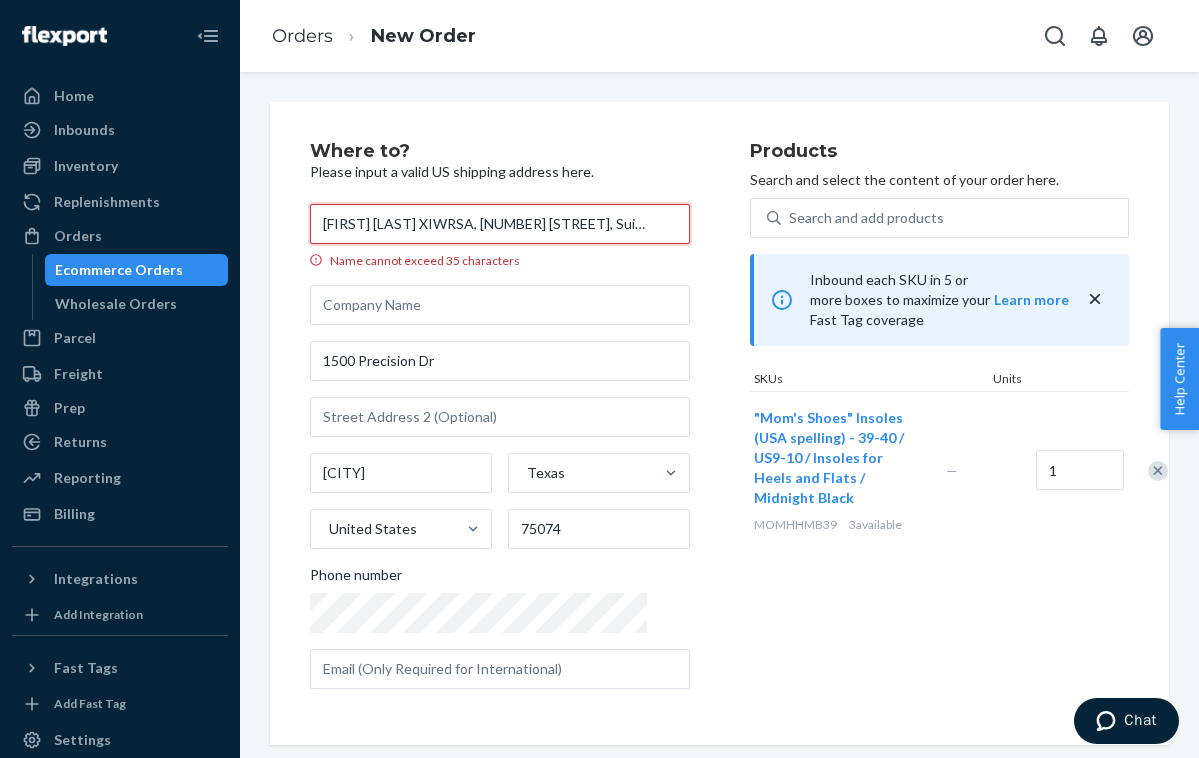drag, startPoint x: 411, startPoint y: 218, endPoint x: 465, endPoint y: 220, distance: 54.037025 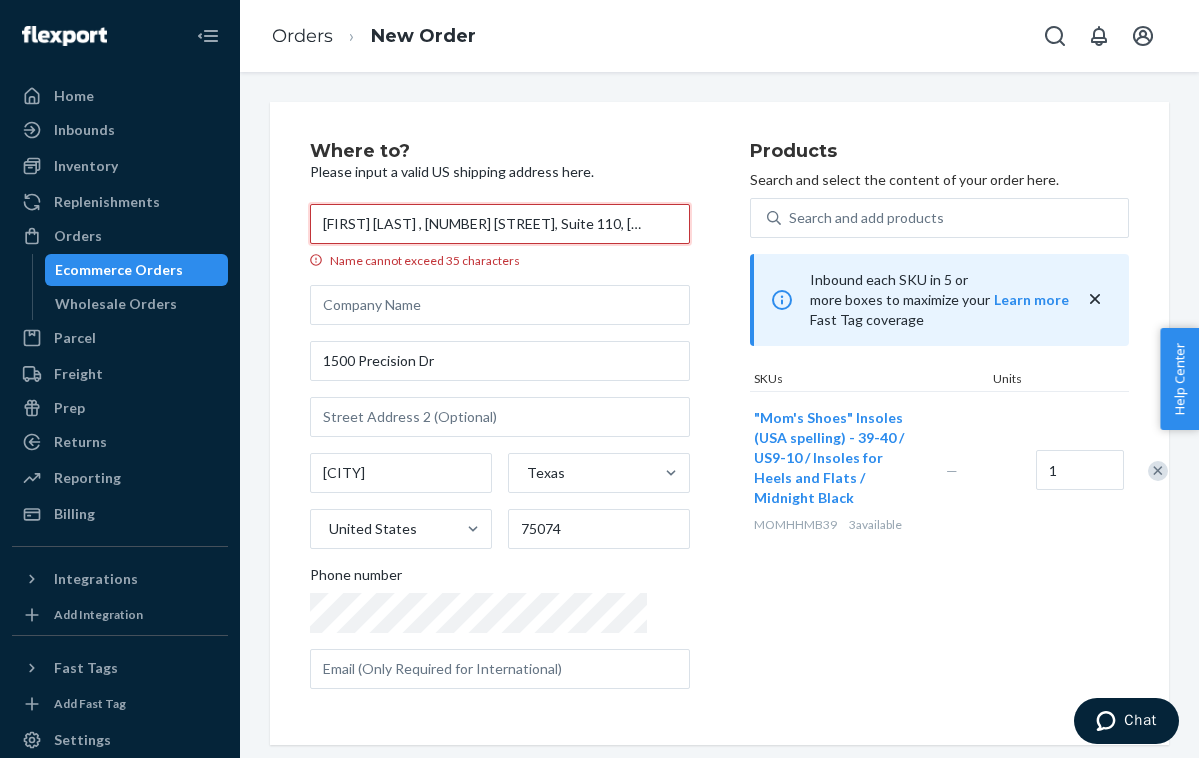 type on "[FIRST] [LAST] , [NUMBER] [STREET], Suite 110, [CITY] [STATE] [POSTAL_CODE], United States" 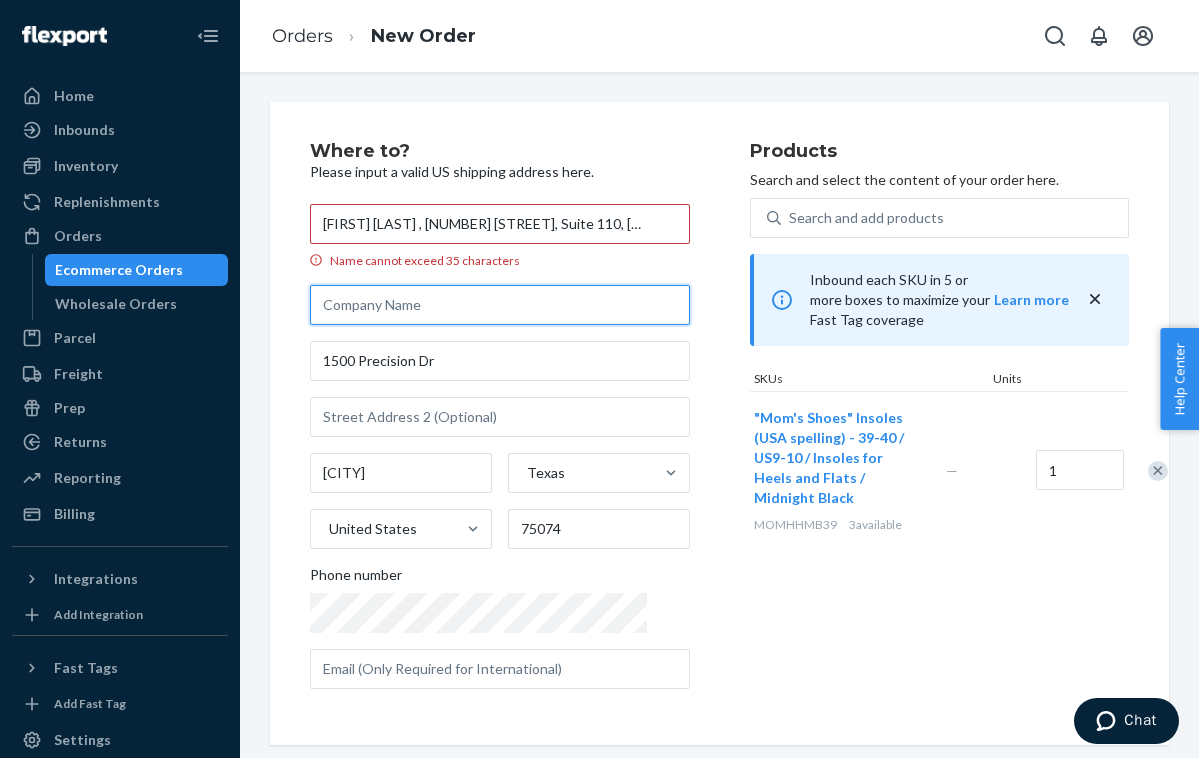 click at bounding box center (500, 305) 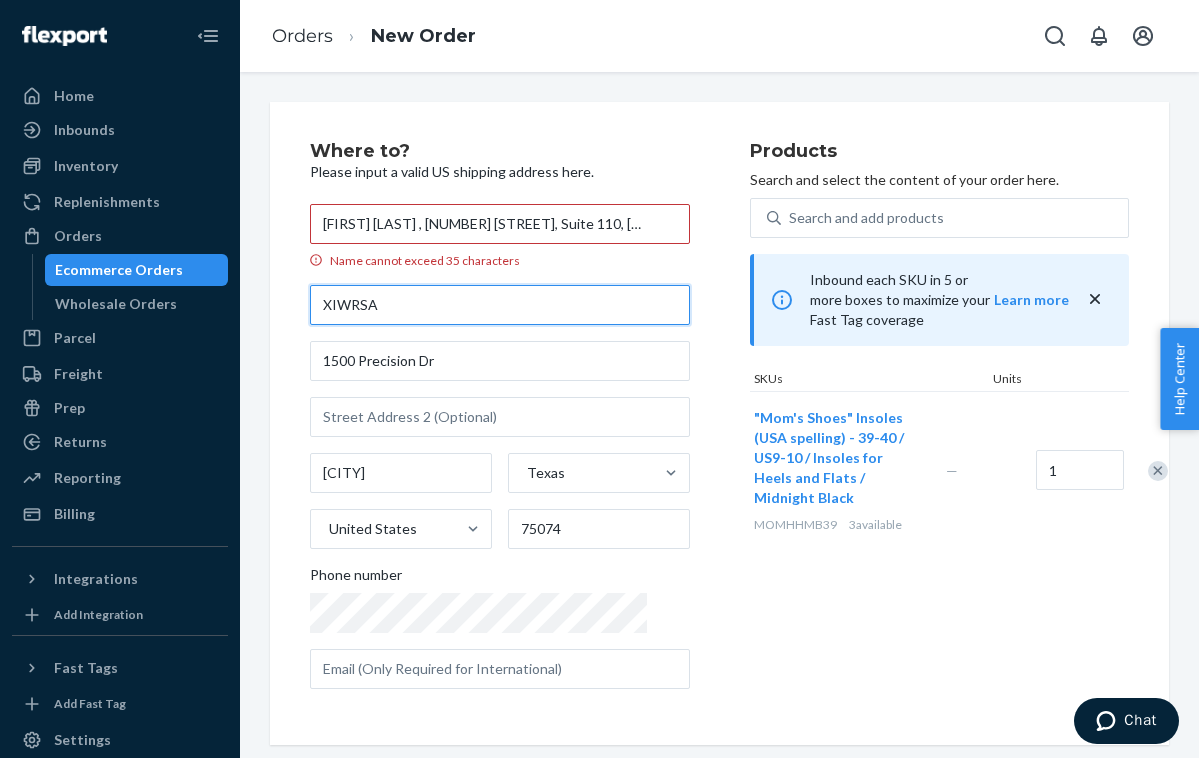 type on "XIWRSA" 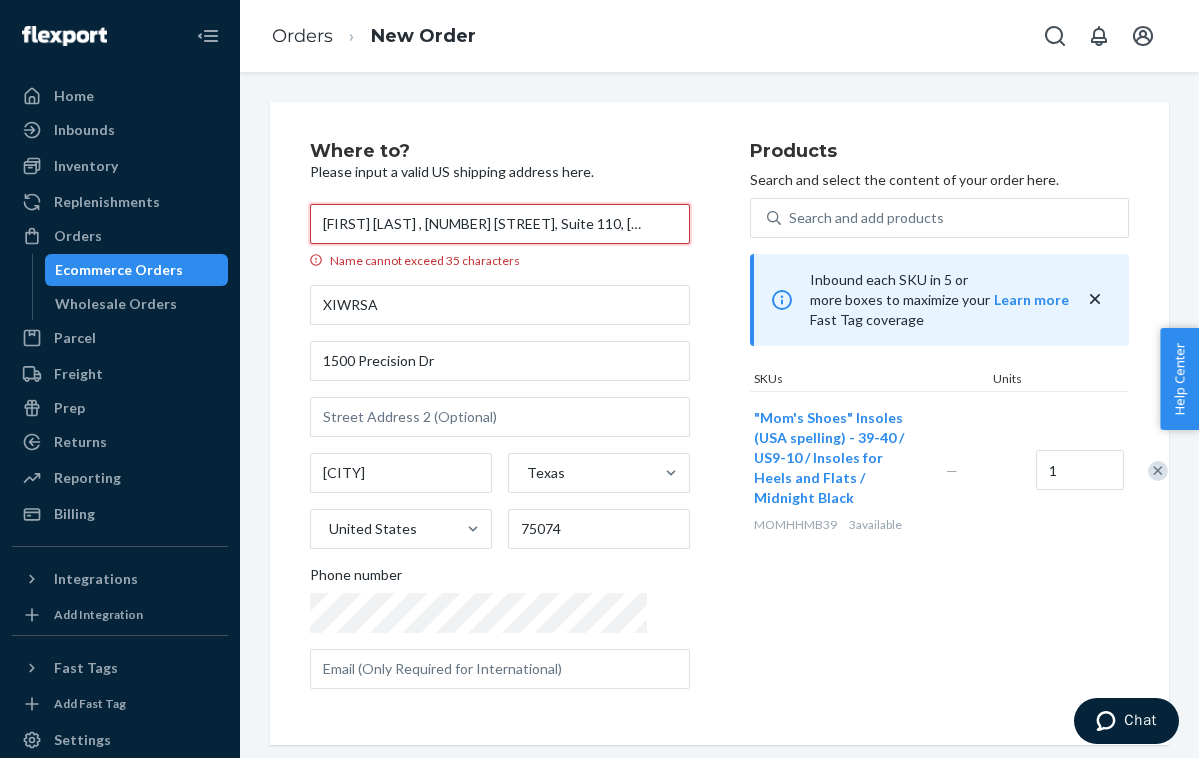 click on "[FIRST] [LAST] , [NUMBER] [STREET], Suite 110, [CITY] [STATE] [POSTAL_CODE], United States" at bounding box center [500, 224] 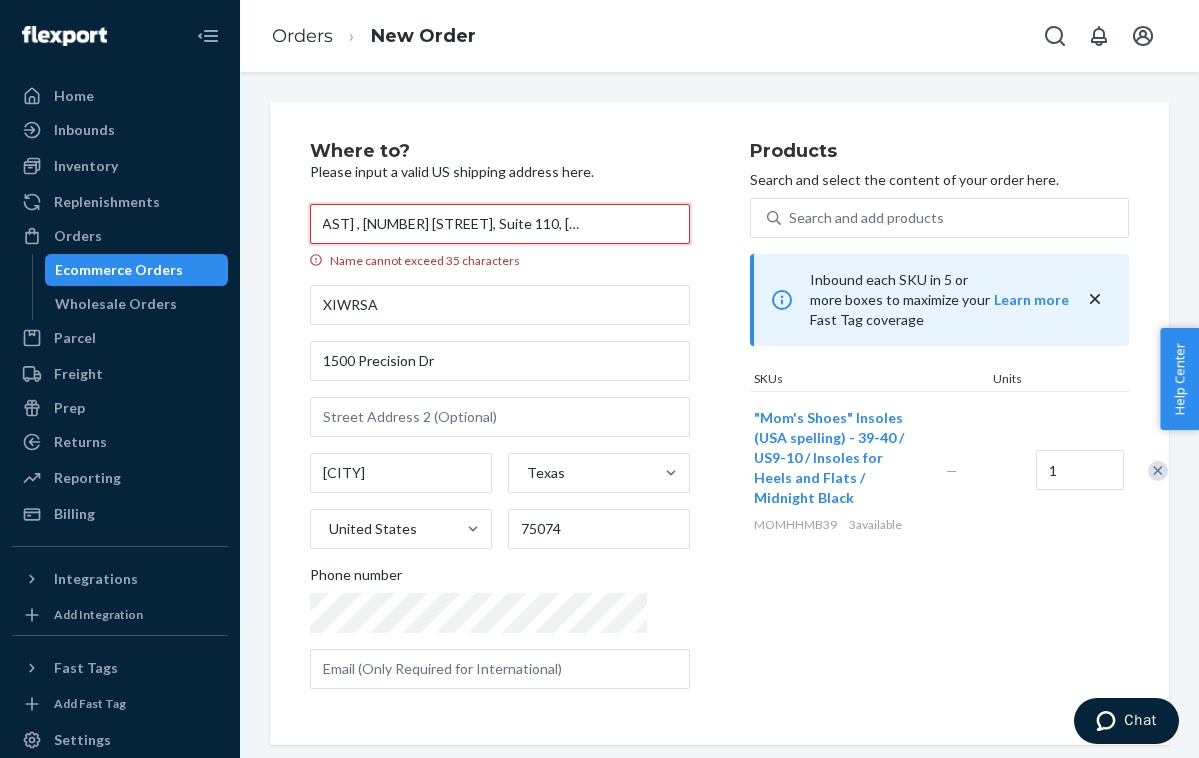scroll, scrollTop: 0, scrollLeft: 83, axis: horizontal 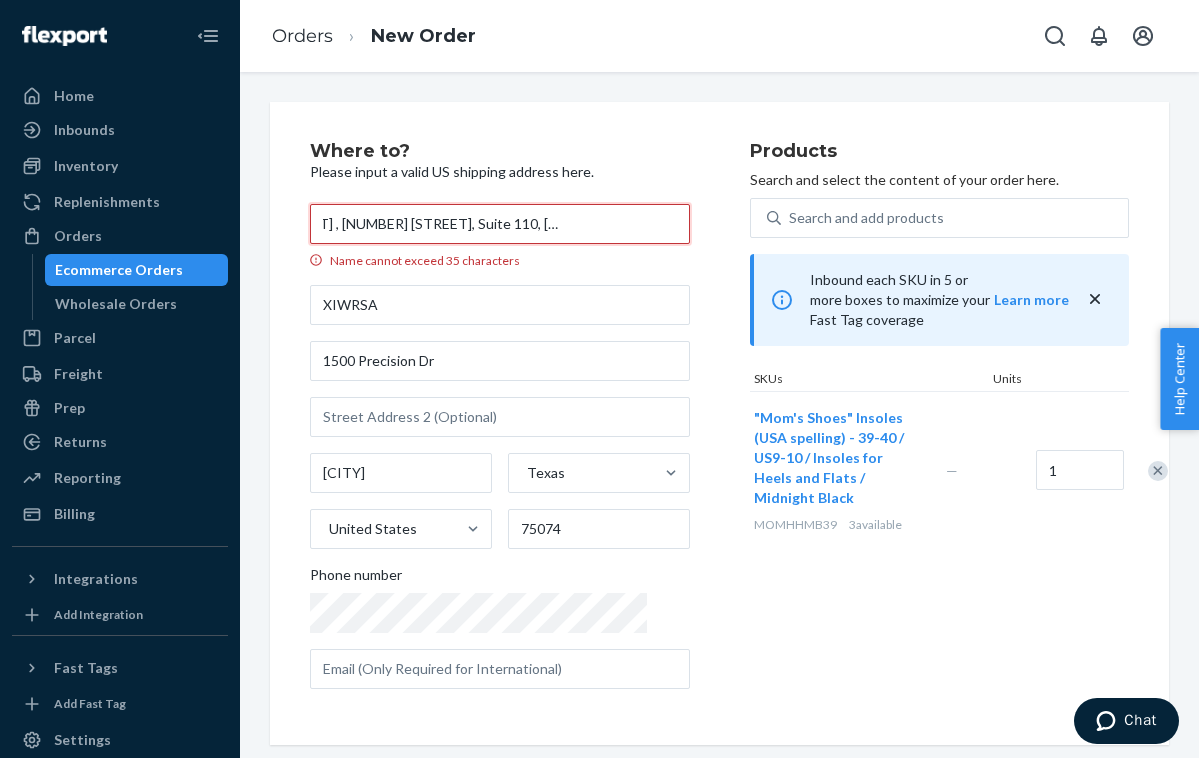 drag, startPoint x: 552, startPoint y: 224, endPoint x: 527, endPoint y: 224, distance: 25 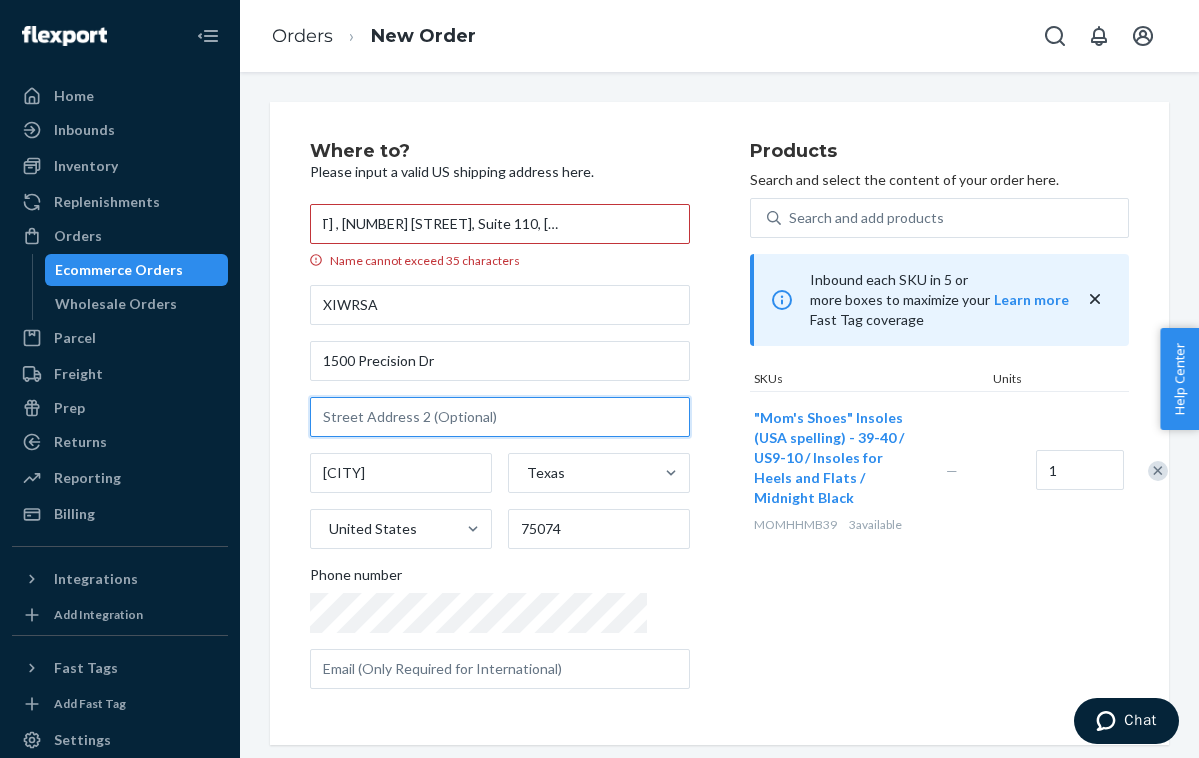 scroll, scrollTop: 0, scrollLeft: 0, axis: both 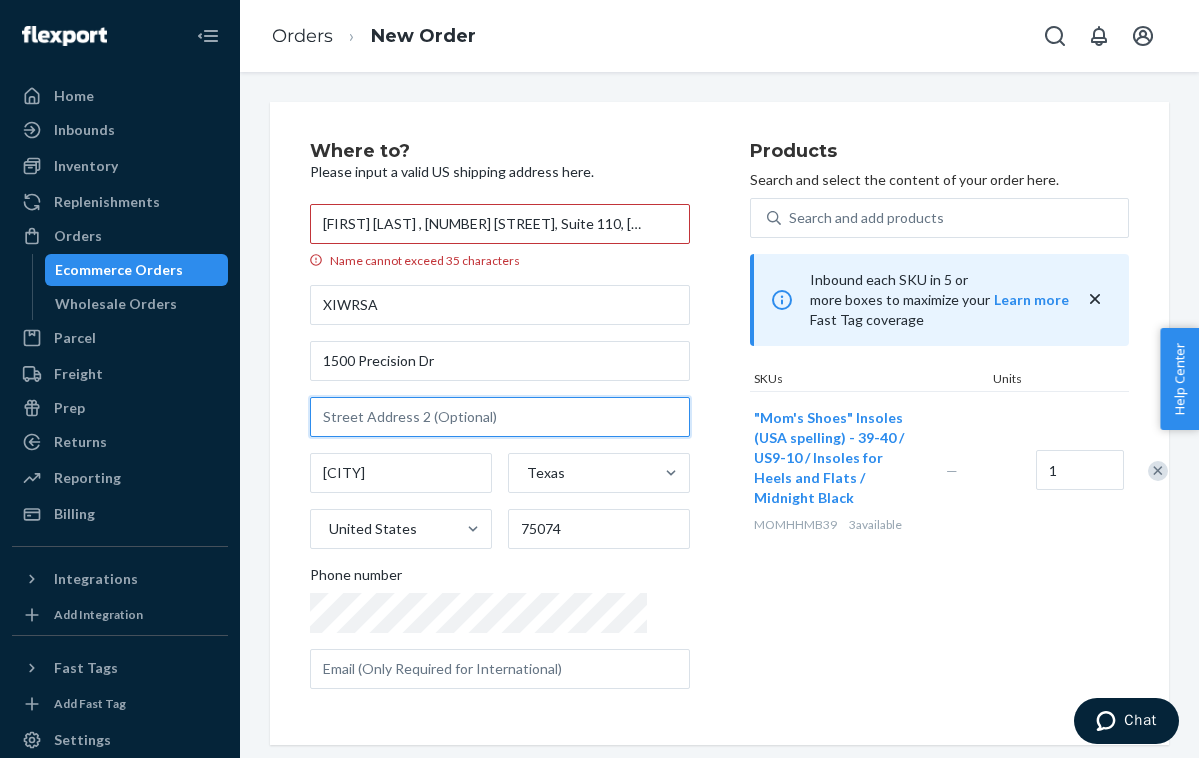 click at bounding box center (500, 417) 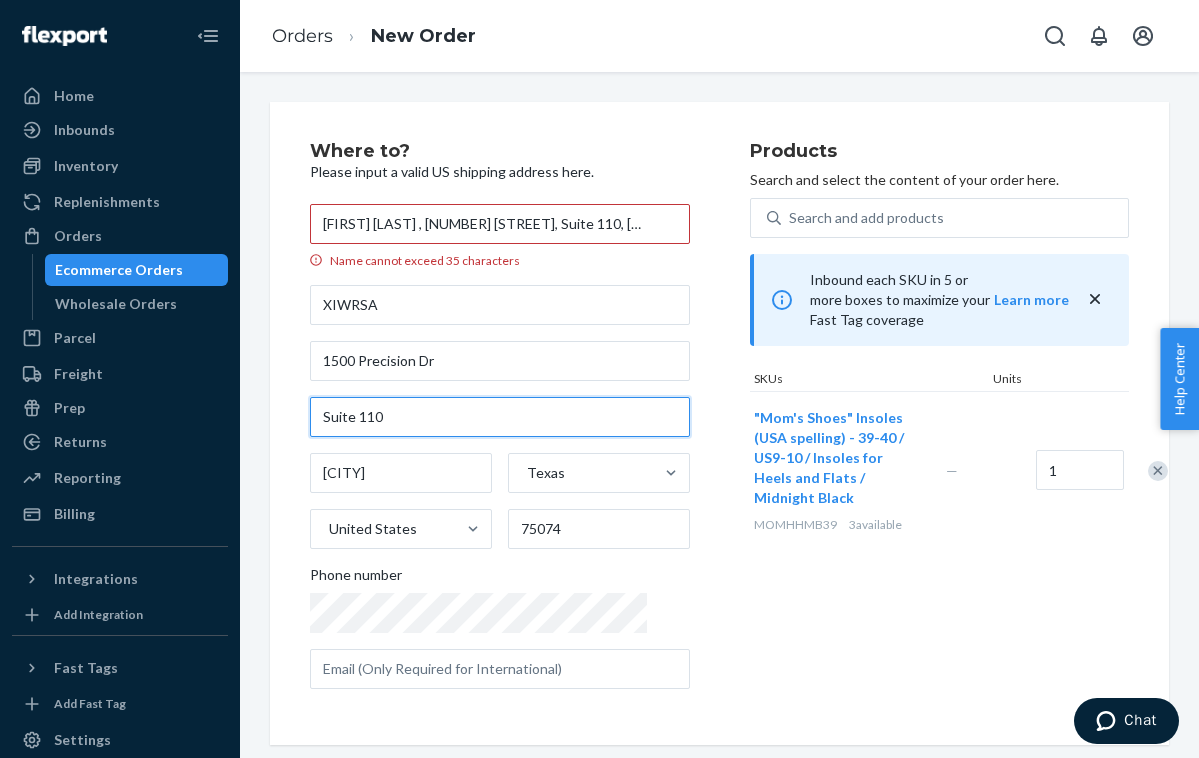 type on "Suite 110" 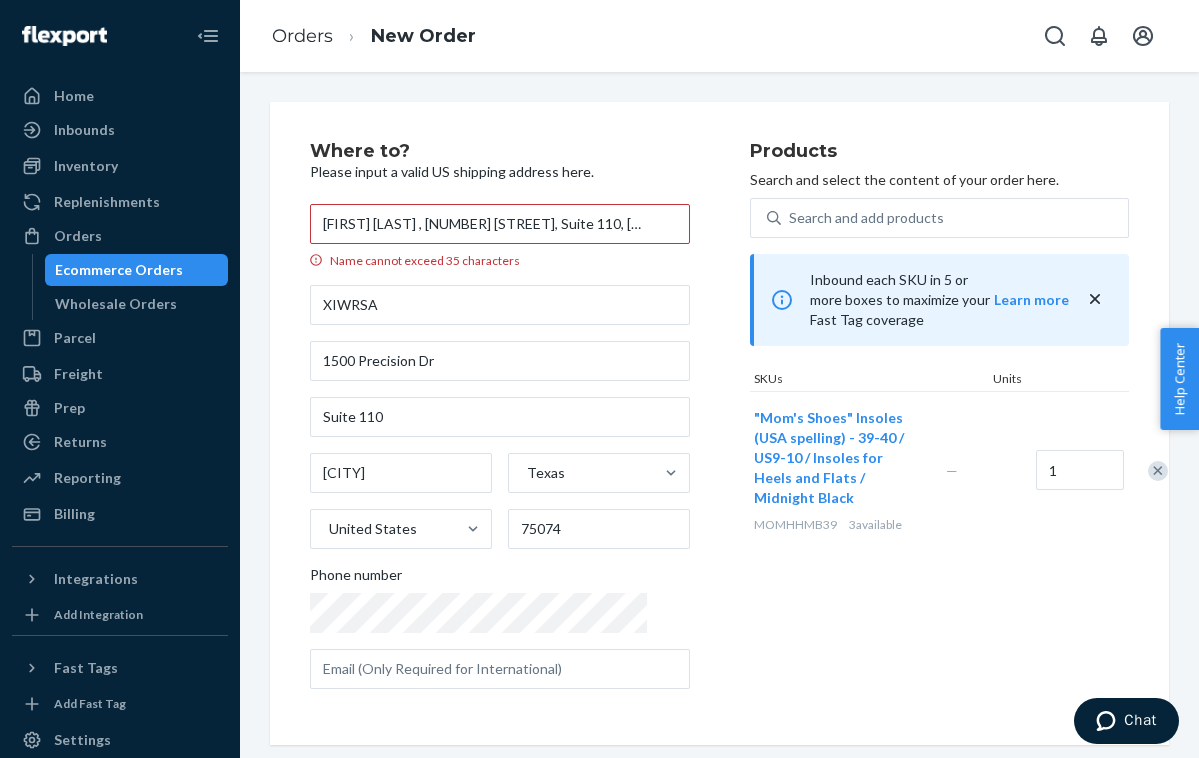 click on "Where to? Please input a valid US shipping address here. [FIRST] [LAST] , [NUMBER] [STREET], Suite 110, [CITY] [STATE] [POSTAL_CODE], United States   Name cannot exceed 35 characters XIWRSA [NUMBER] [STREET] Suite 110 [CITY] [STATE] United States [POSTAL_CODE] Phone number" at bounding box center [530, 423] 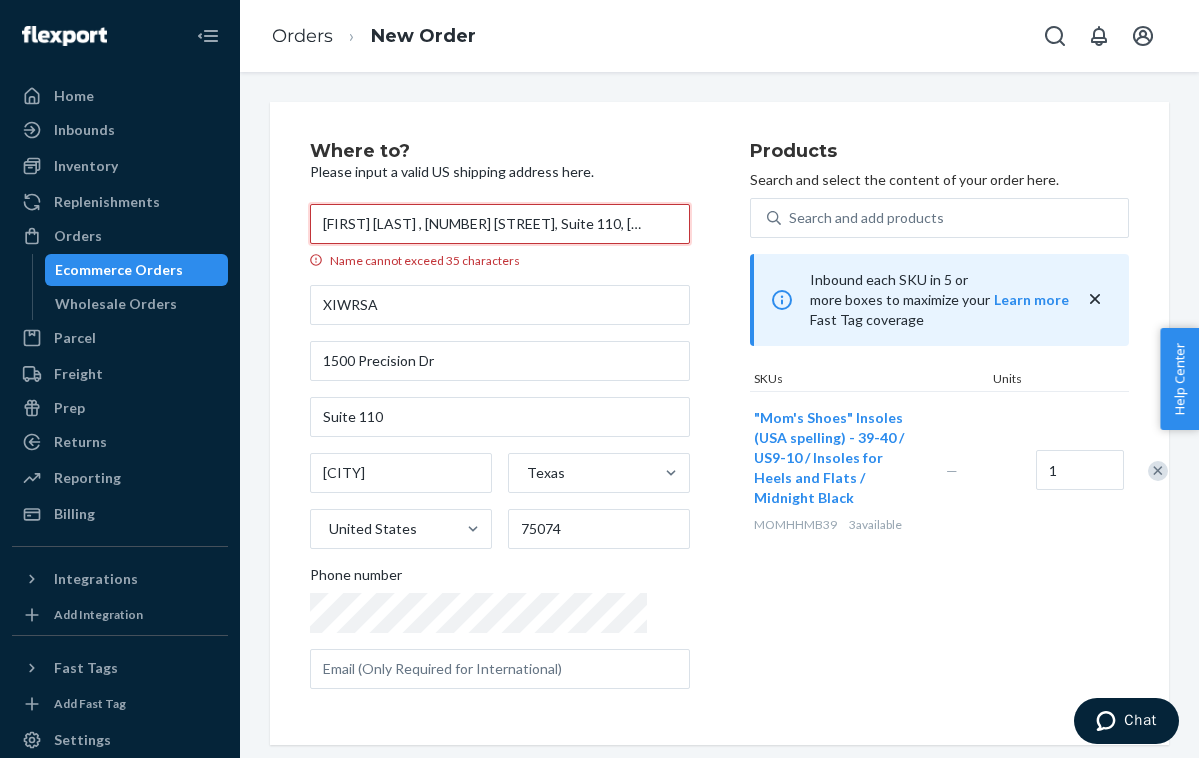 scroll, scrollTop: 0, scrollLeft: 212, axis: horizontal 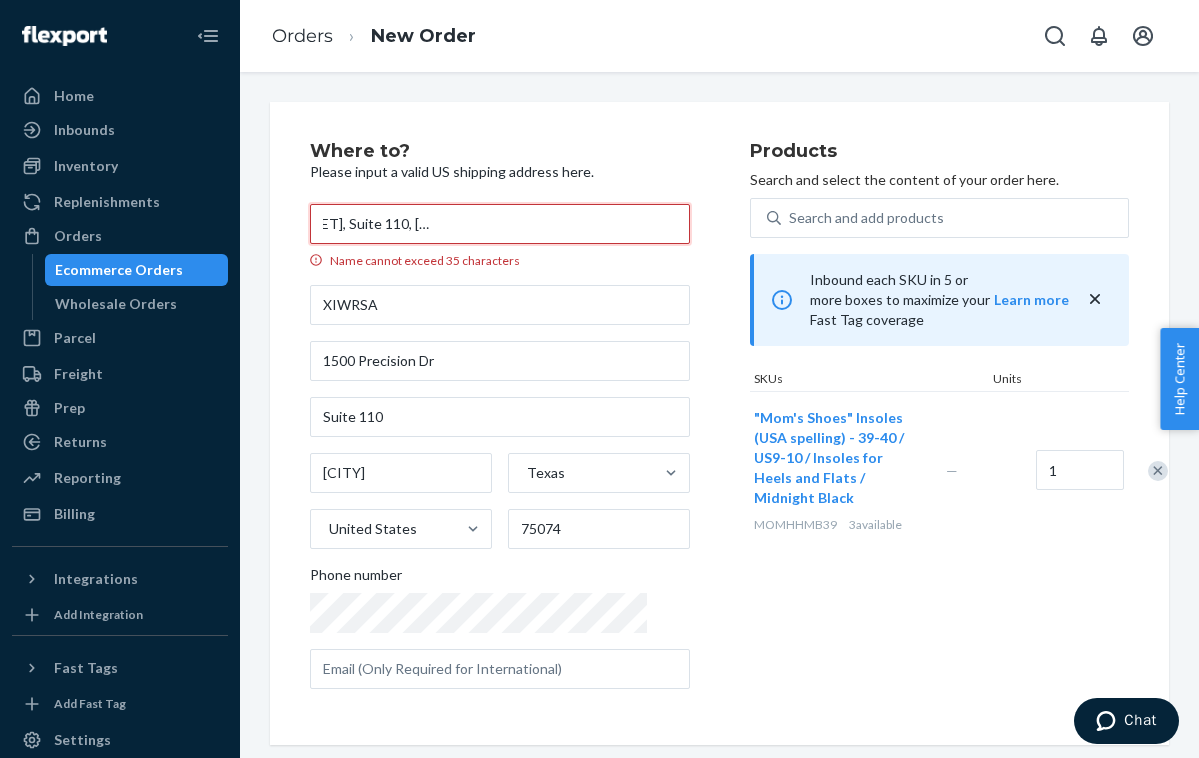 drag, startPoint x: 435, startPoint y: 225, endPoint x: 736, endPoint y: 240, distance: 301.37354 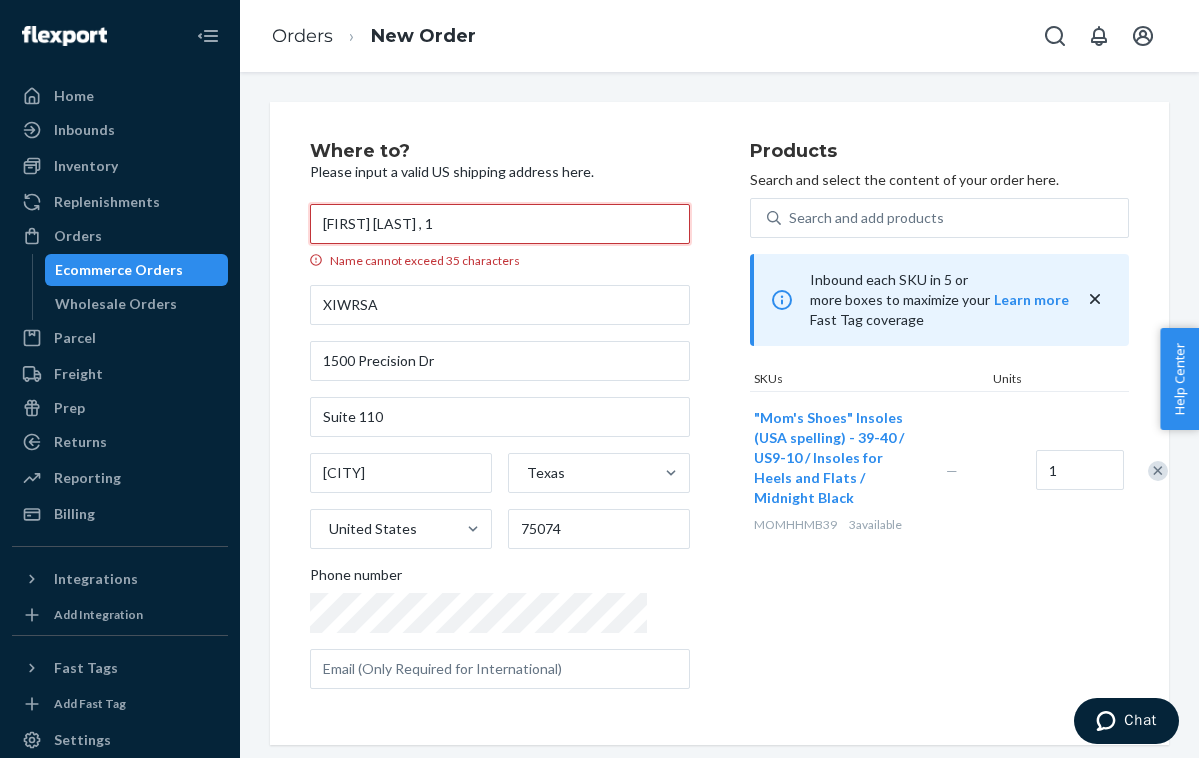 scroll, scrollTop: 0, scrollLeft: 0, axis: both 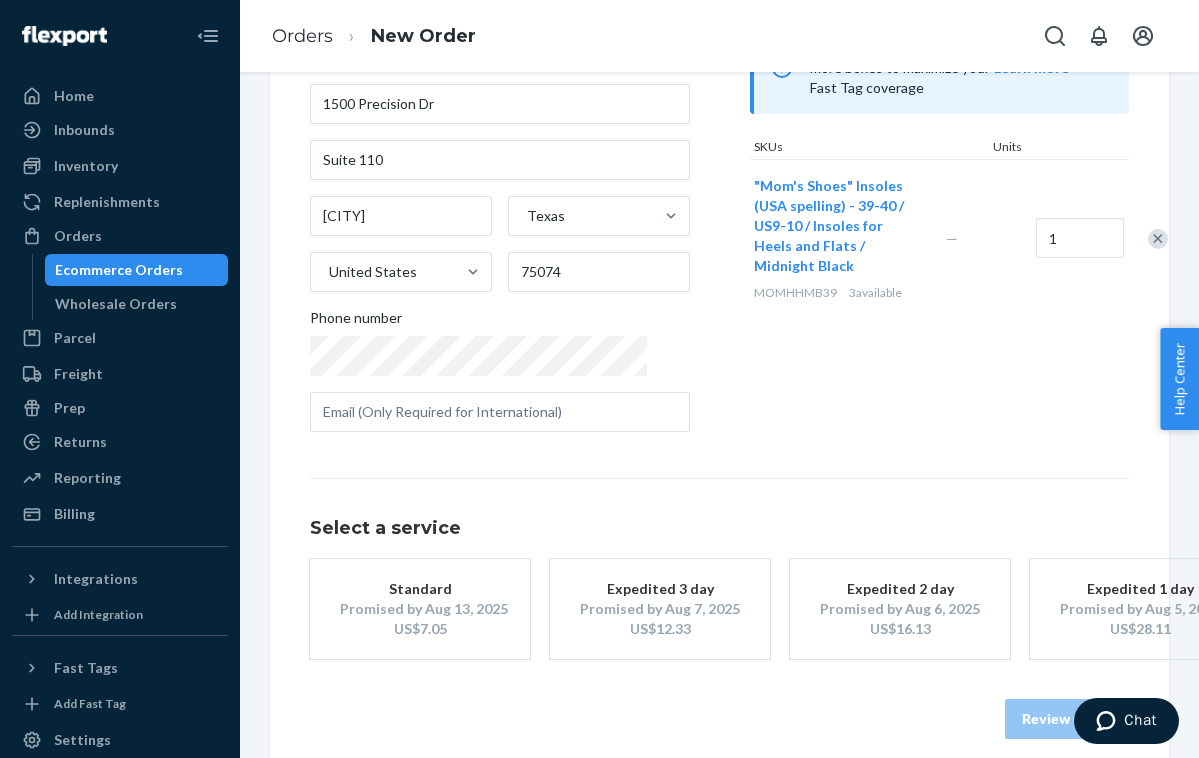 type on "[FIRST] [LAST]" 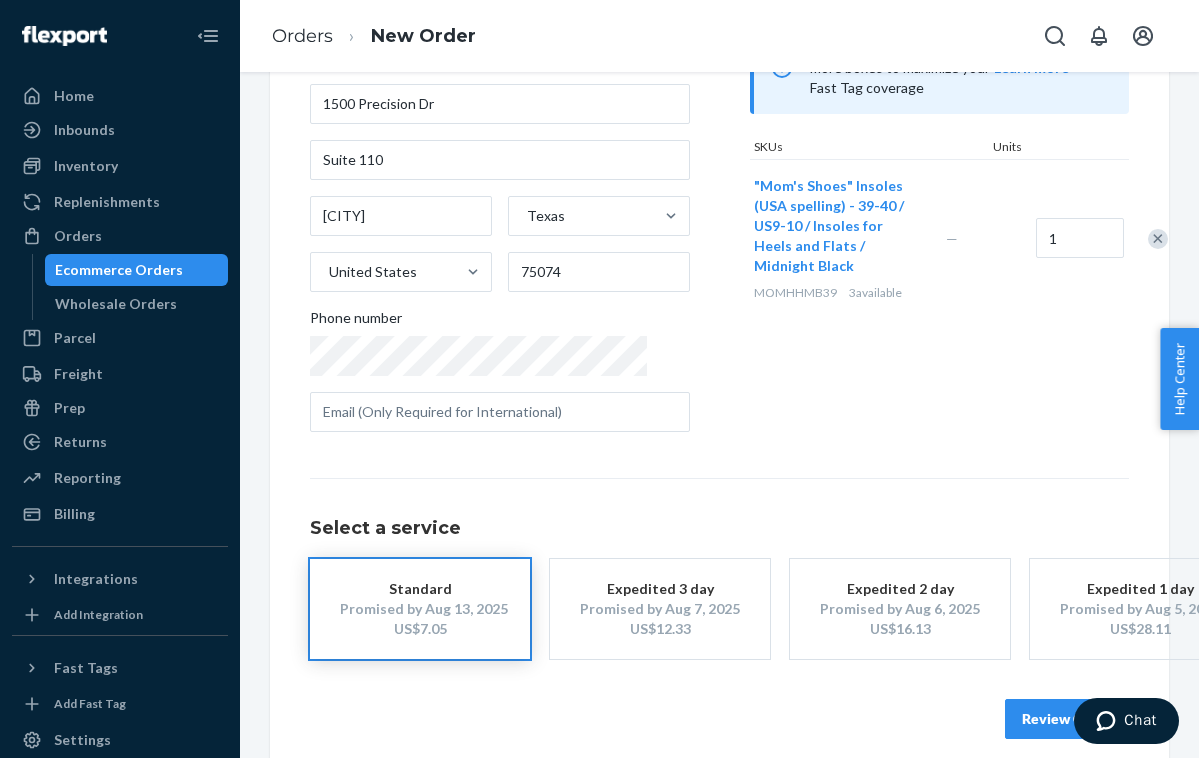 click on "Review Order" at bounding box center [1067, 719] 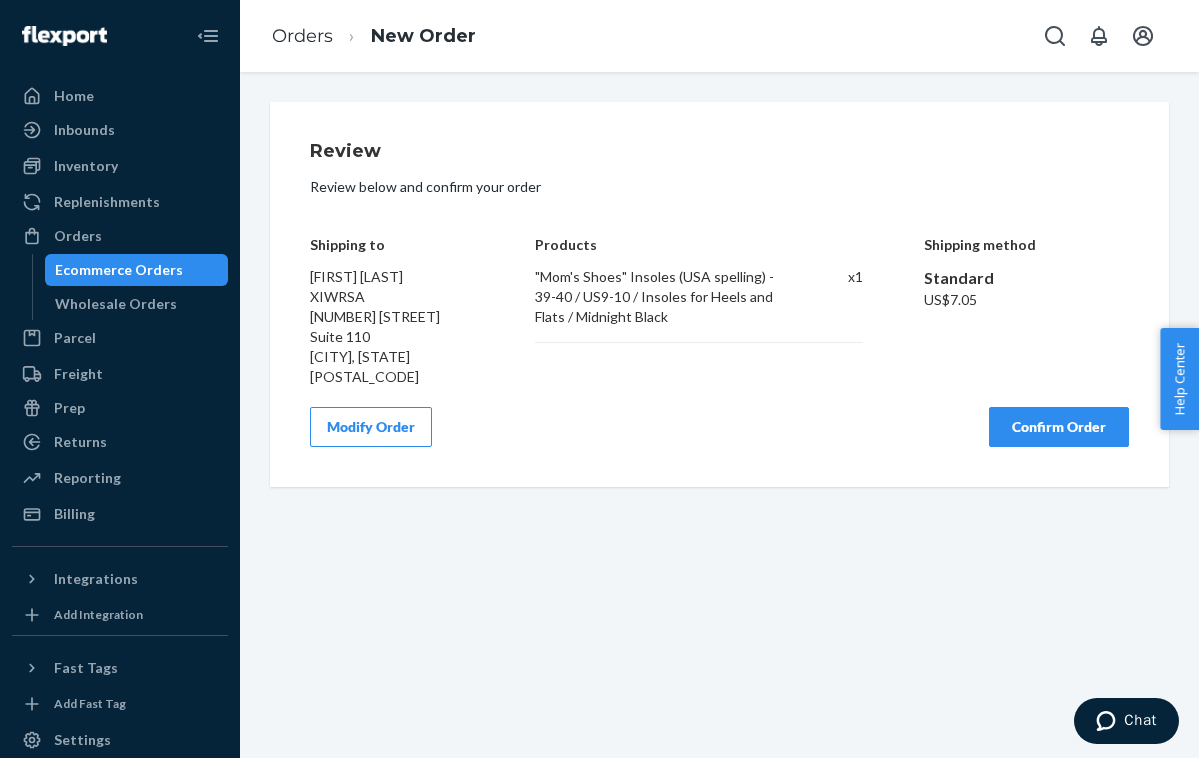 scroll, scrollTop: 0, scrollLeft: 0, axis: both 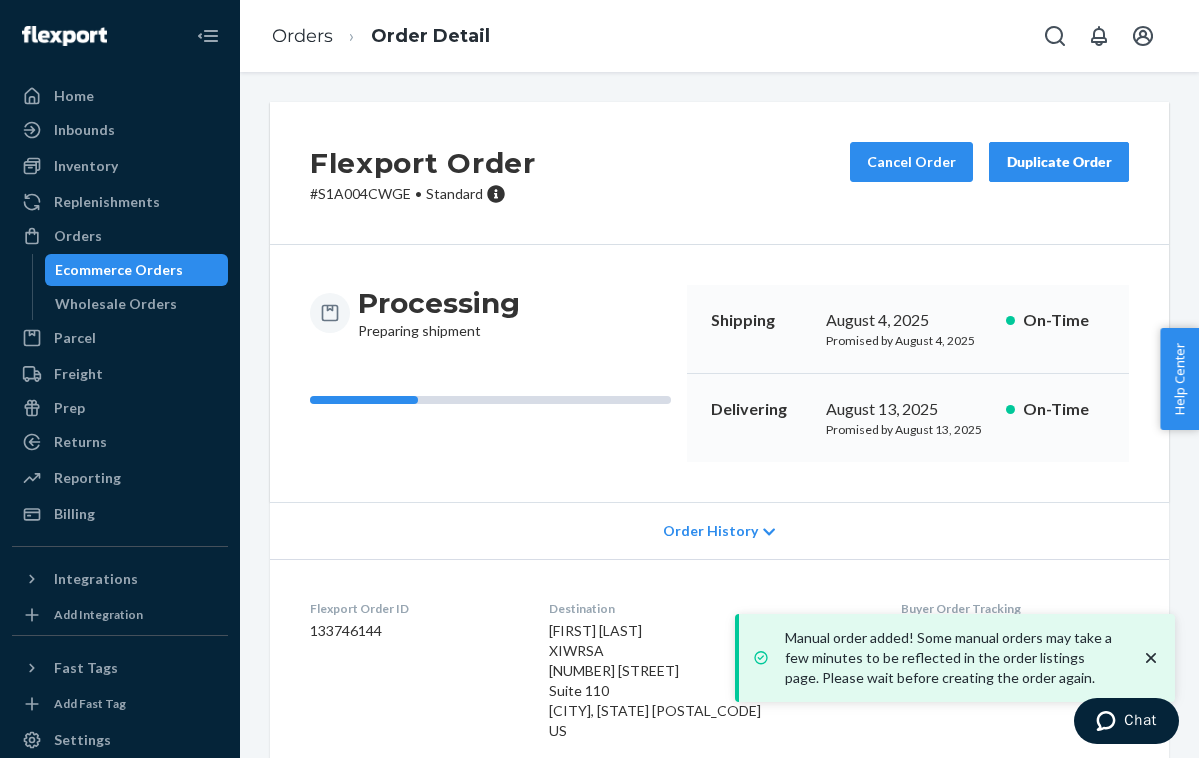 click 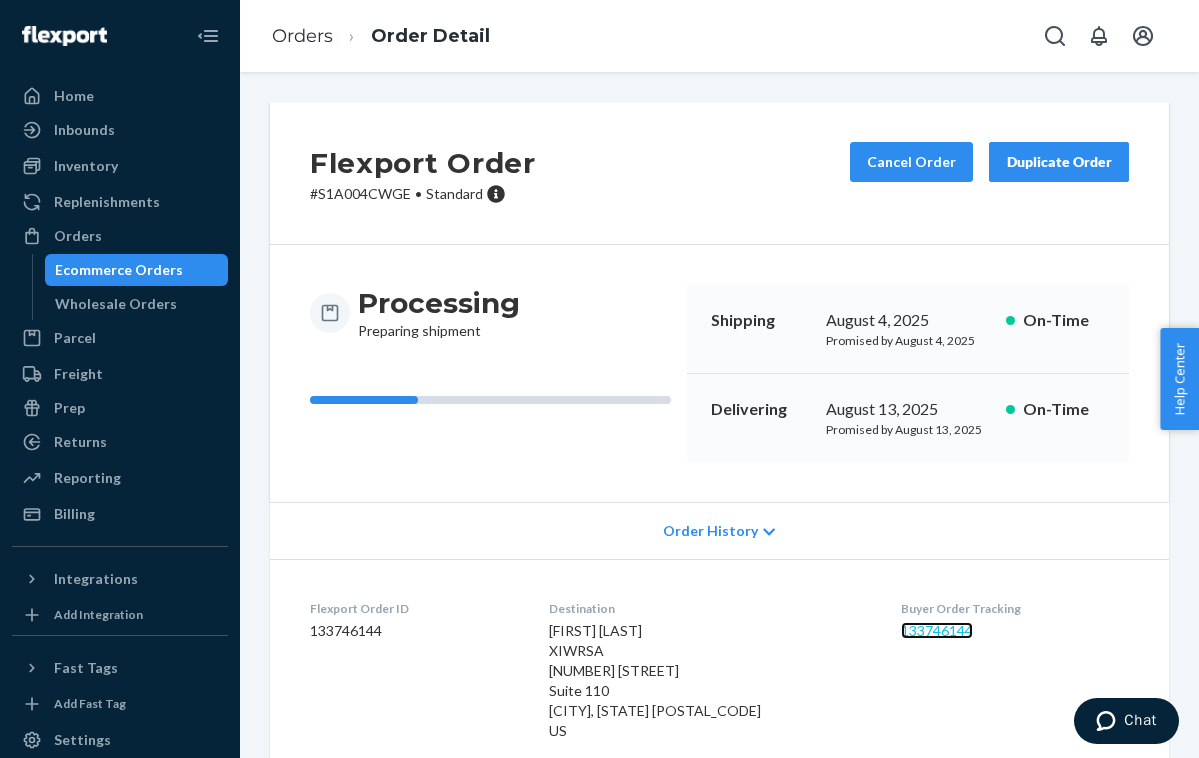 click on "133746144" at bounding box center (937, 630) 